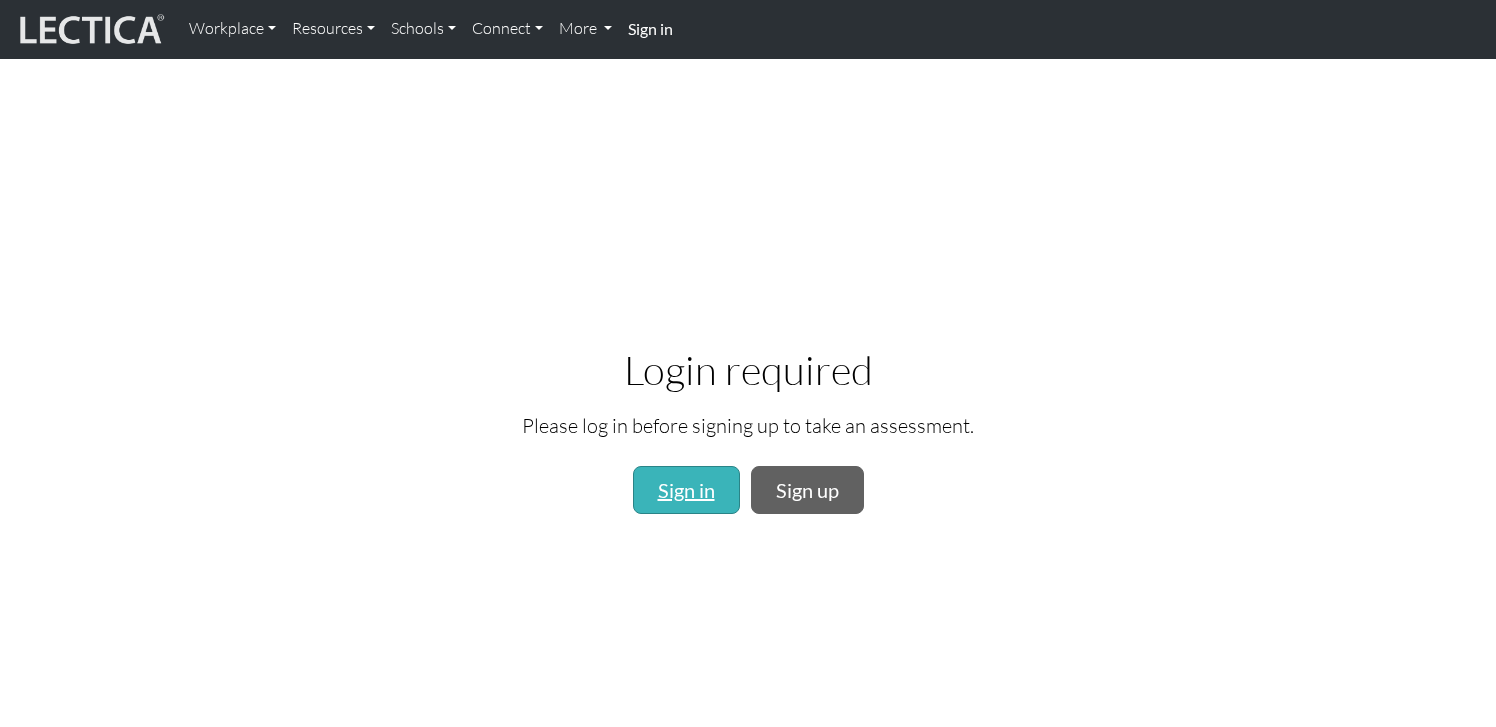 scroll, scrollTop: 0, scrollLeft: 0, axis: both 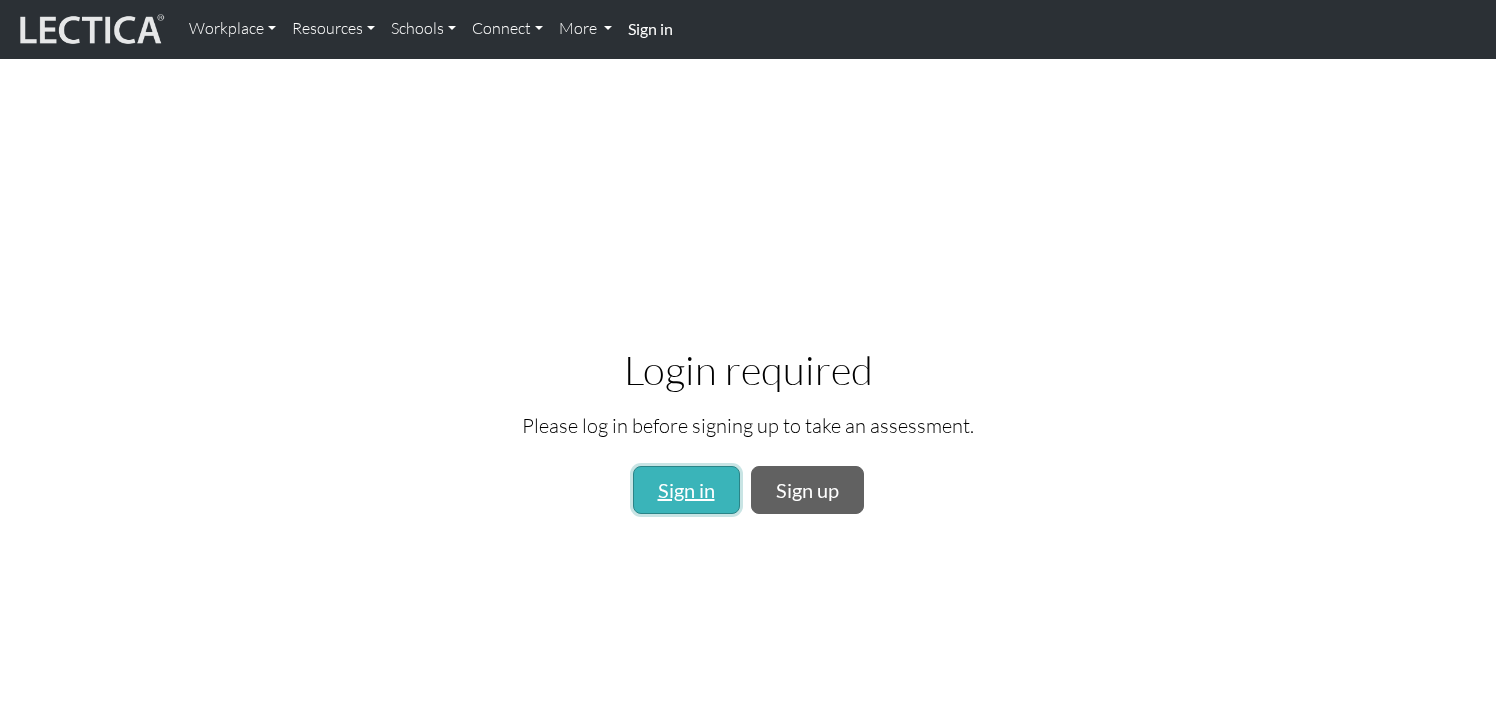 click on "Sign in" at bounding box center [686, 490] 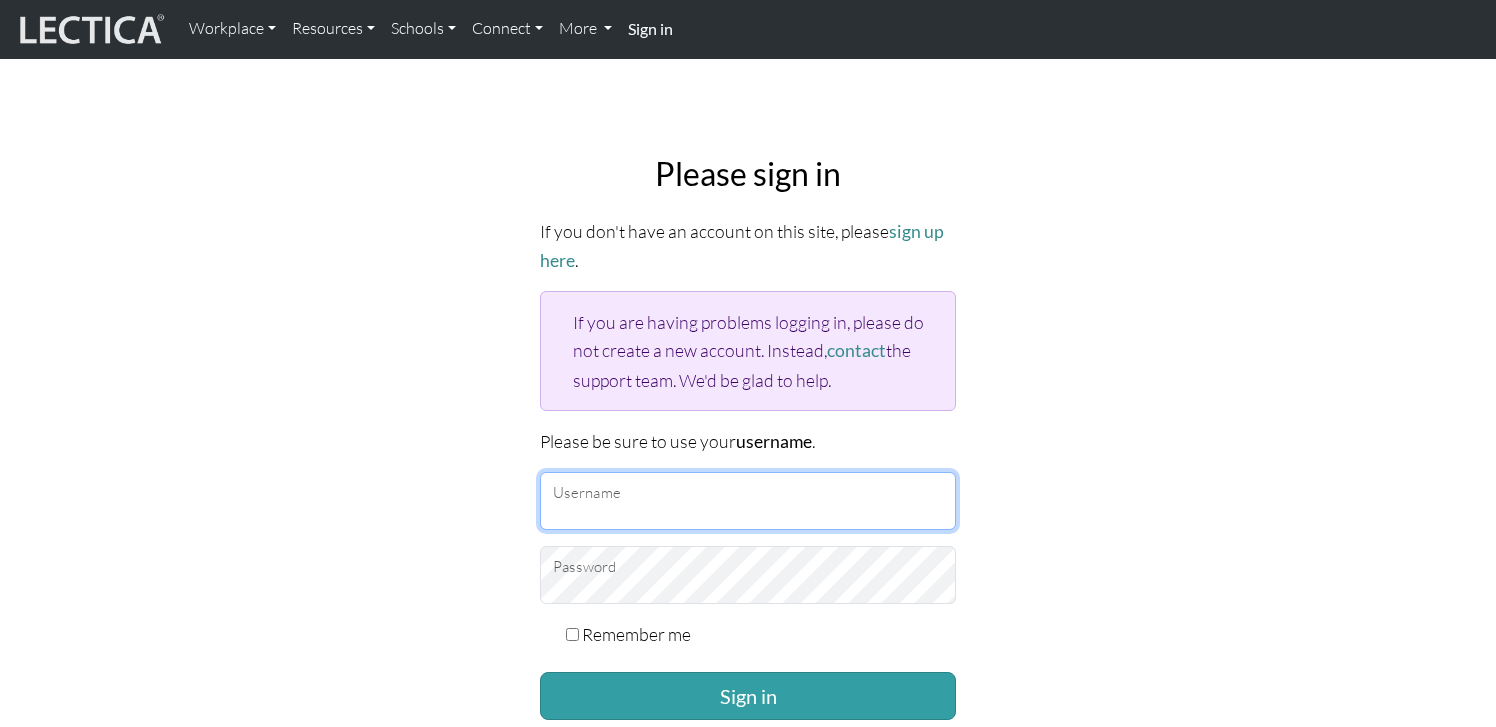 type on "dmitrylyalin" 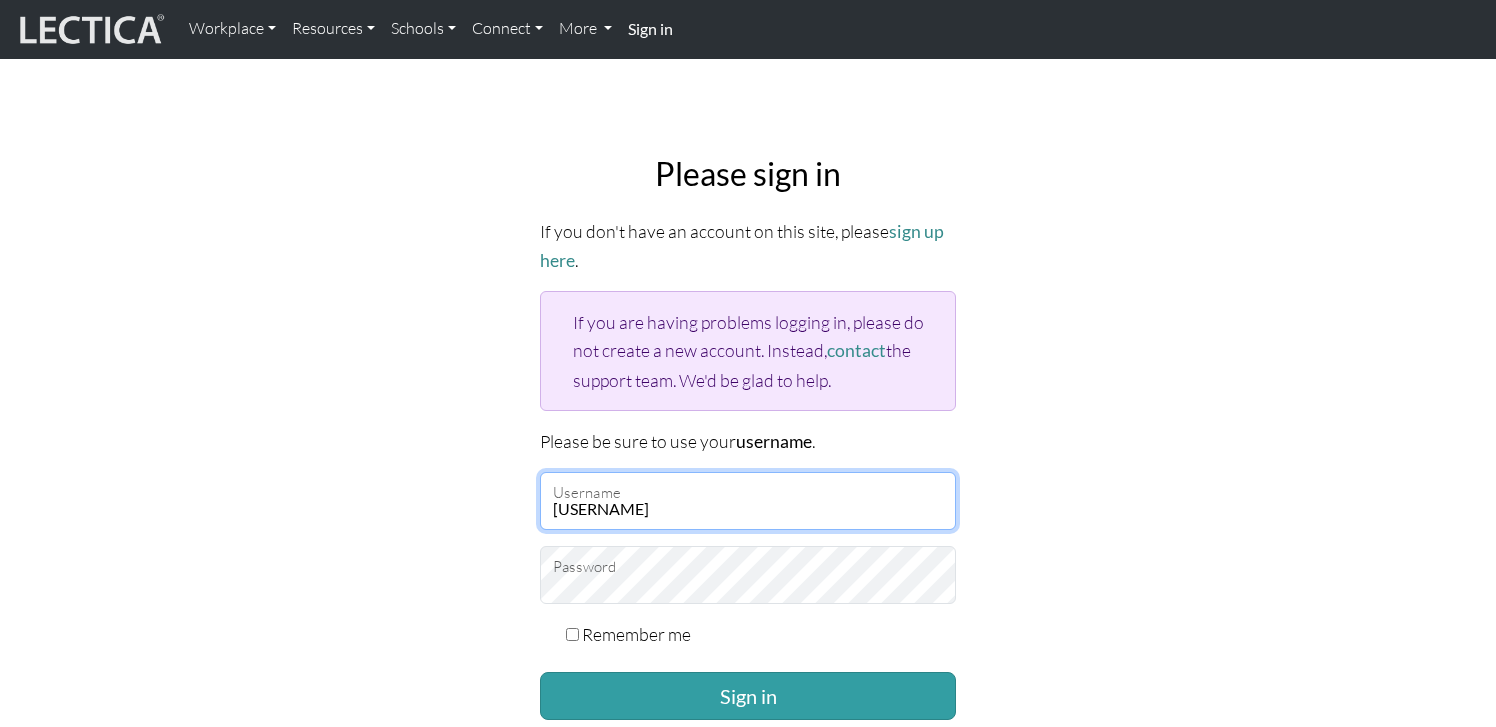 scroll, scrollTop: 0, scrollLeft: 0, axis: both 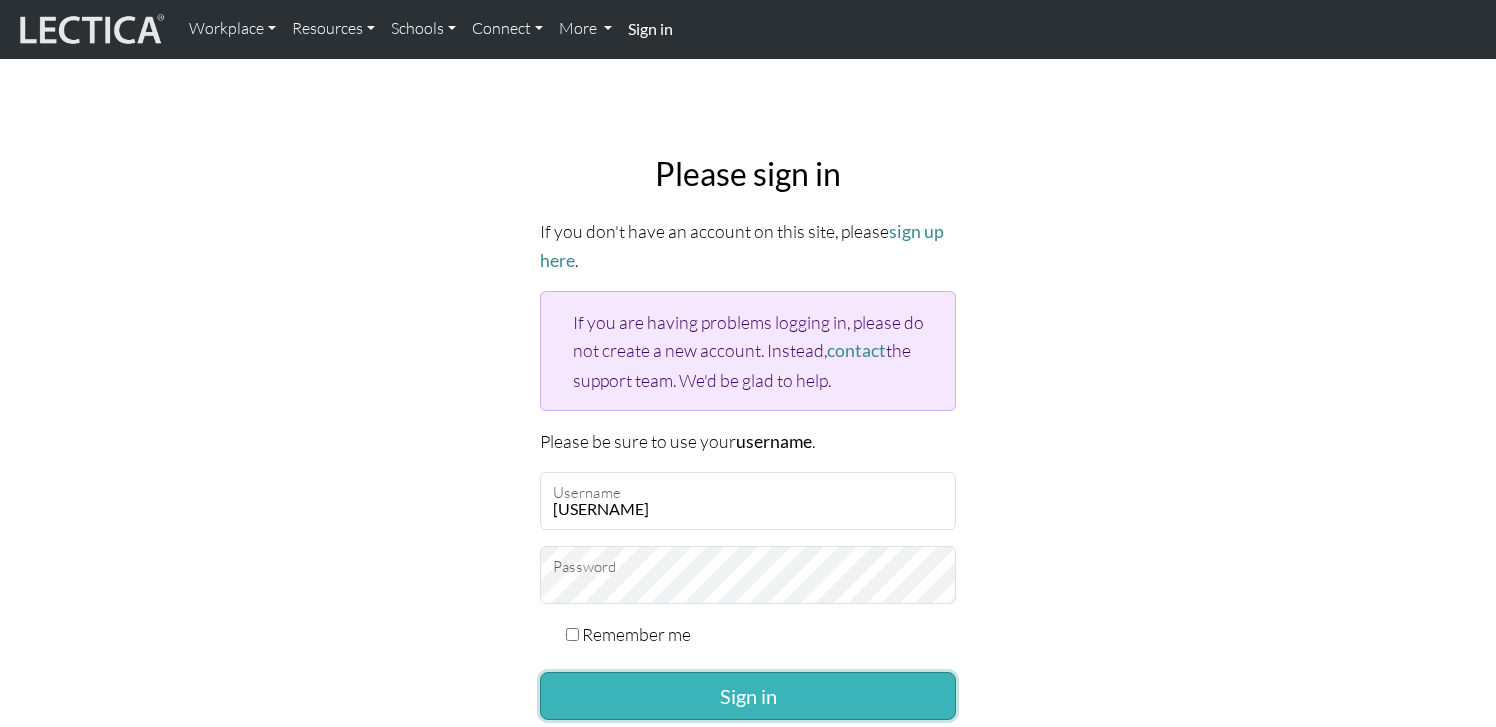 click on "Sign in" at bounding box center [748, 696] 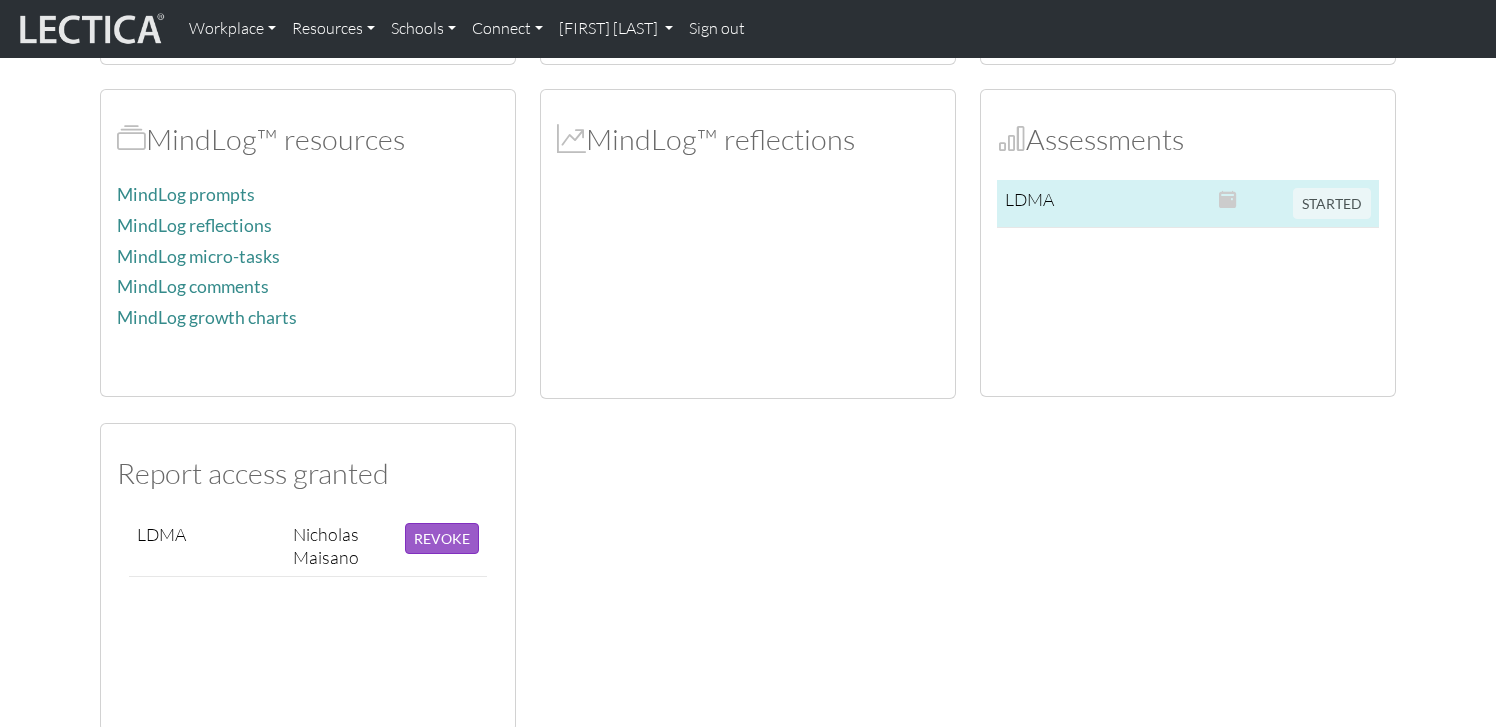 scroll, scrollTop: 589, scrollLeft: 0, axis: vertical 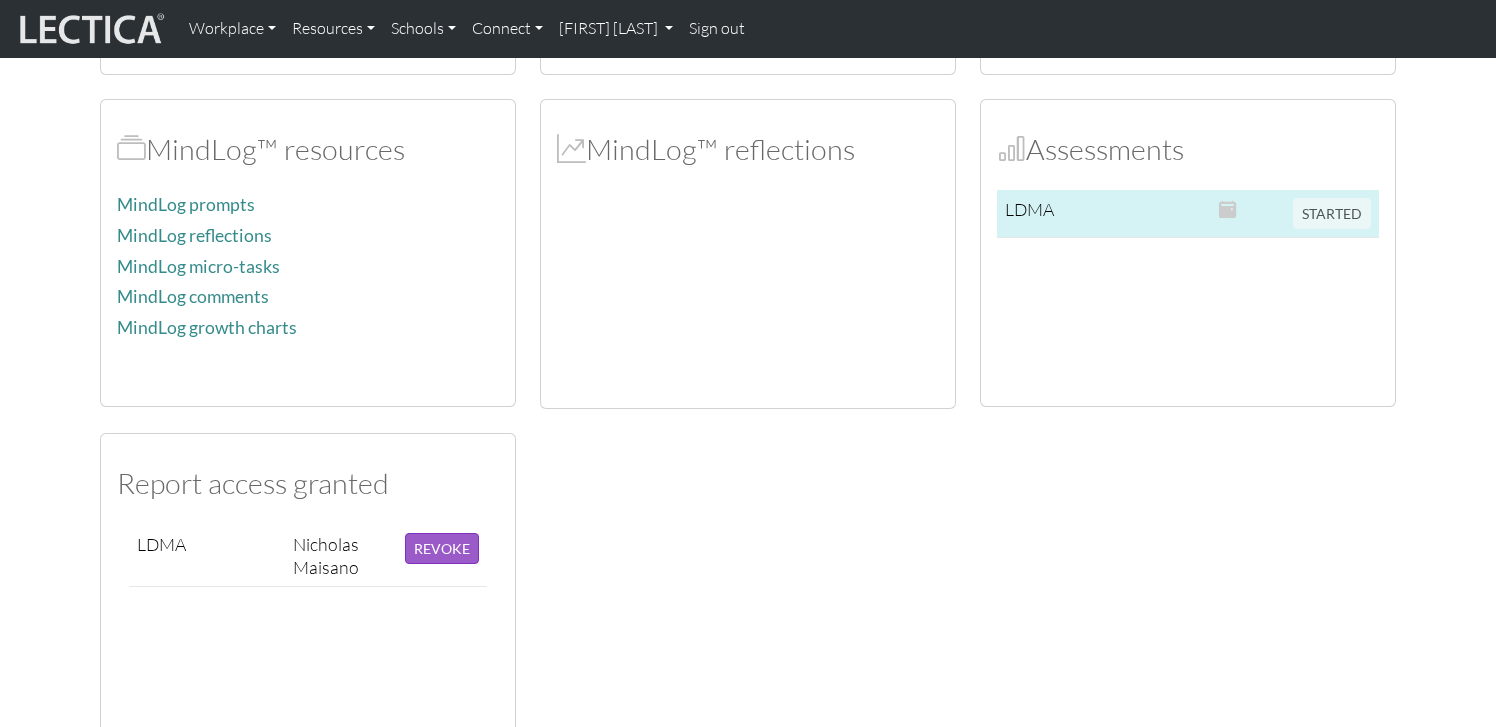click on "STARTED" at bounding box center (1332, 214) 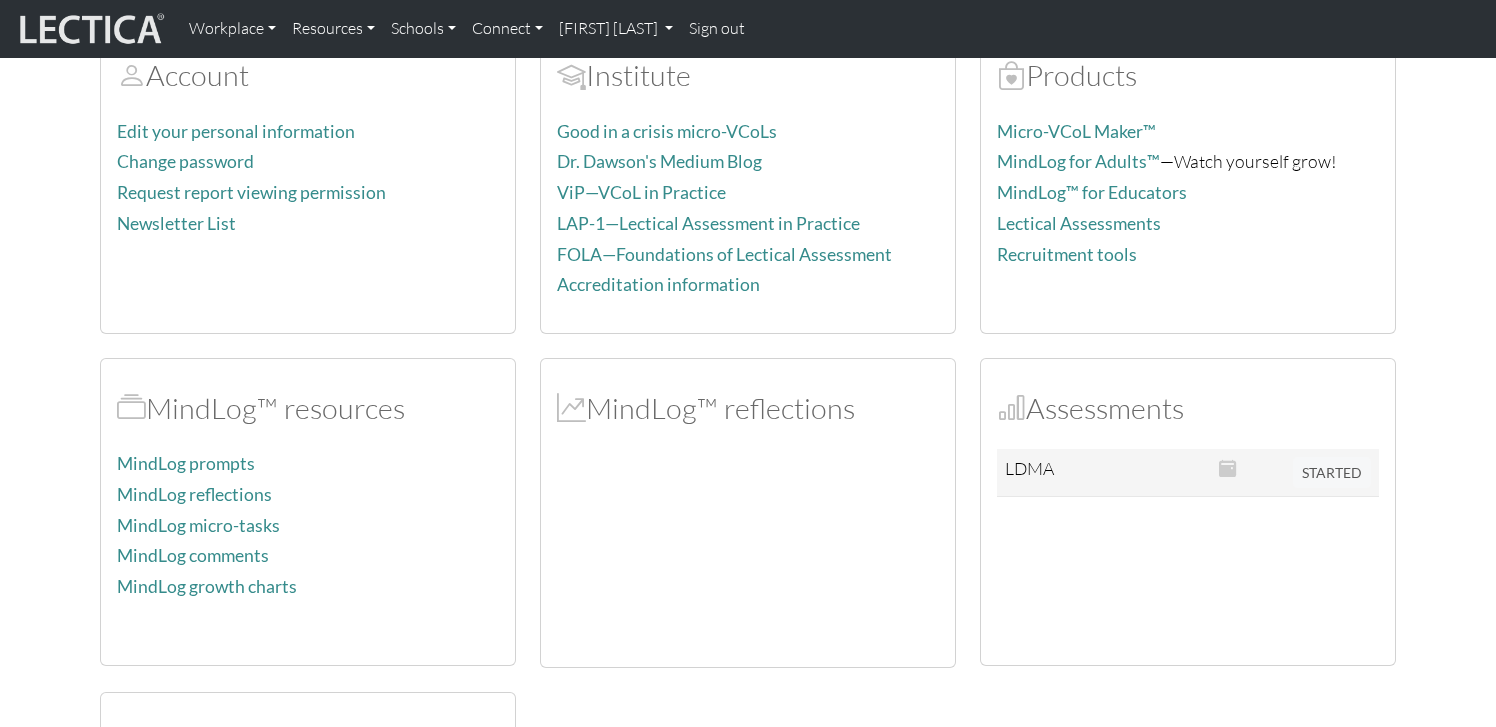 scroll, scrollTop: 357, scrollLeft: 0, axis: vertical 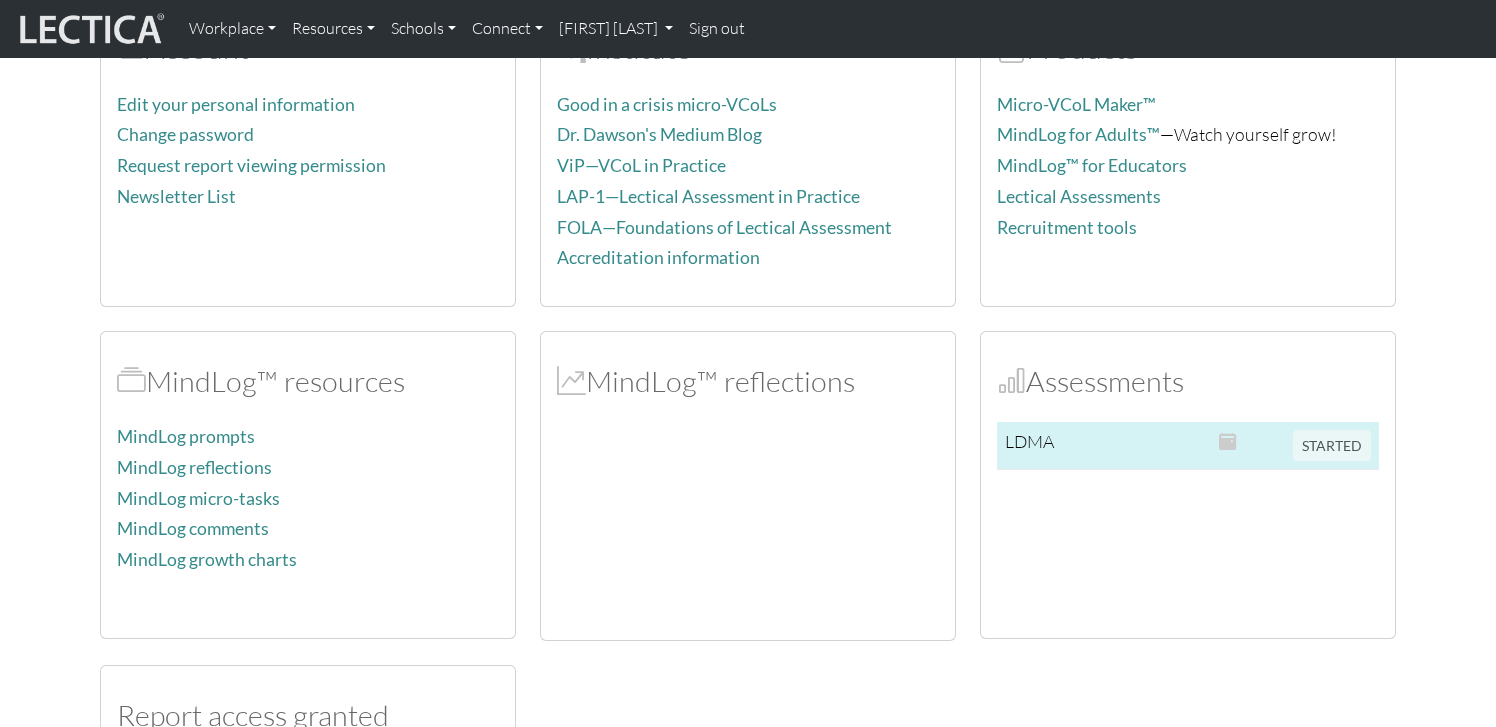 click on "STARTED" at bounding box center [1332, 443] 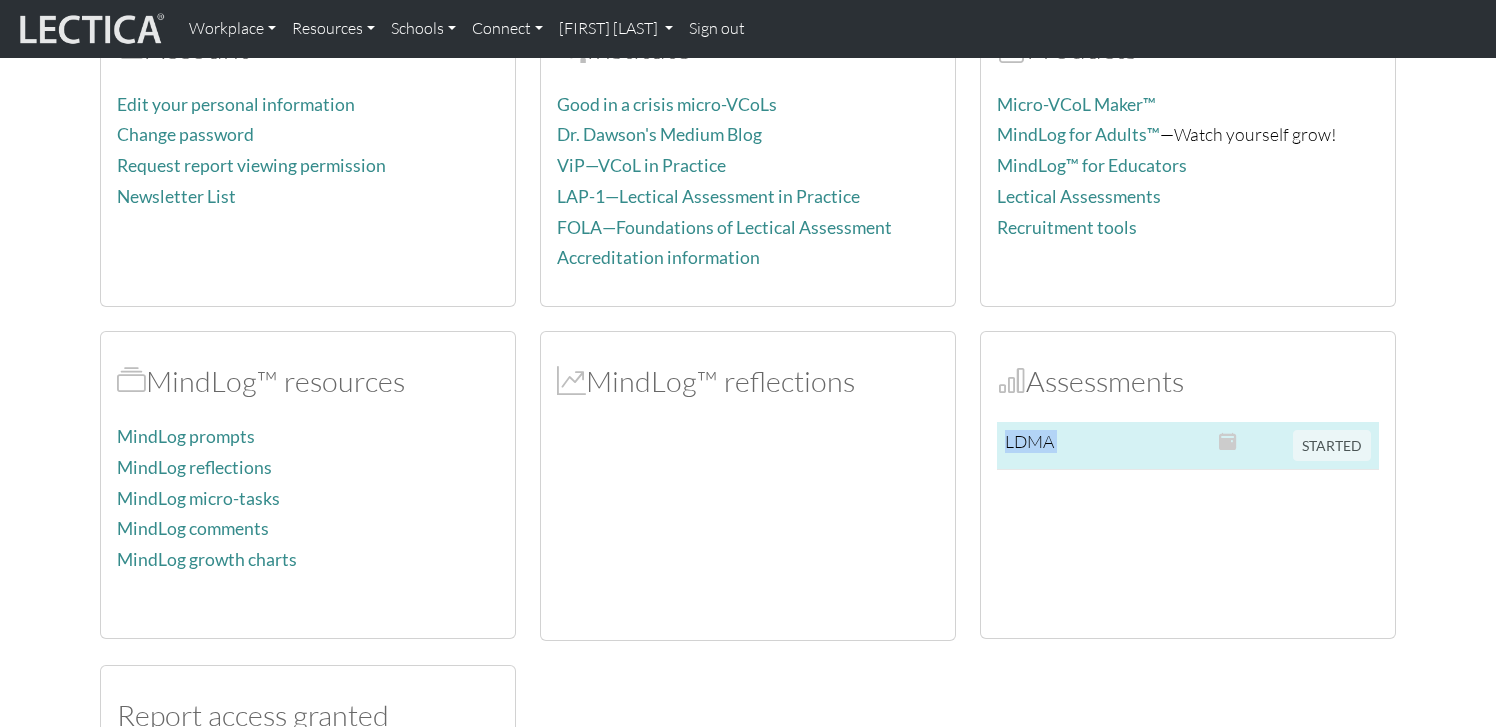 click on "STARTED" at bounding box center (1332, 443) 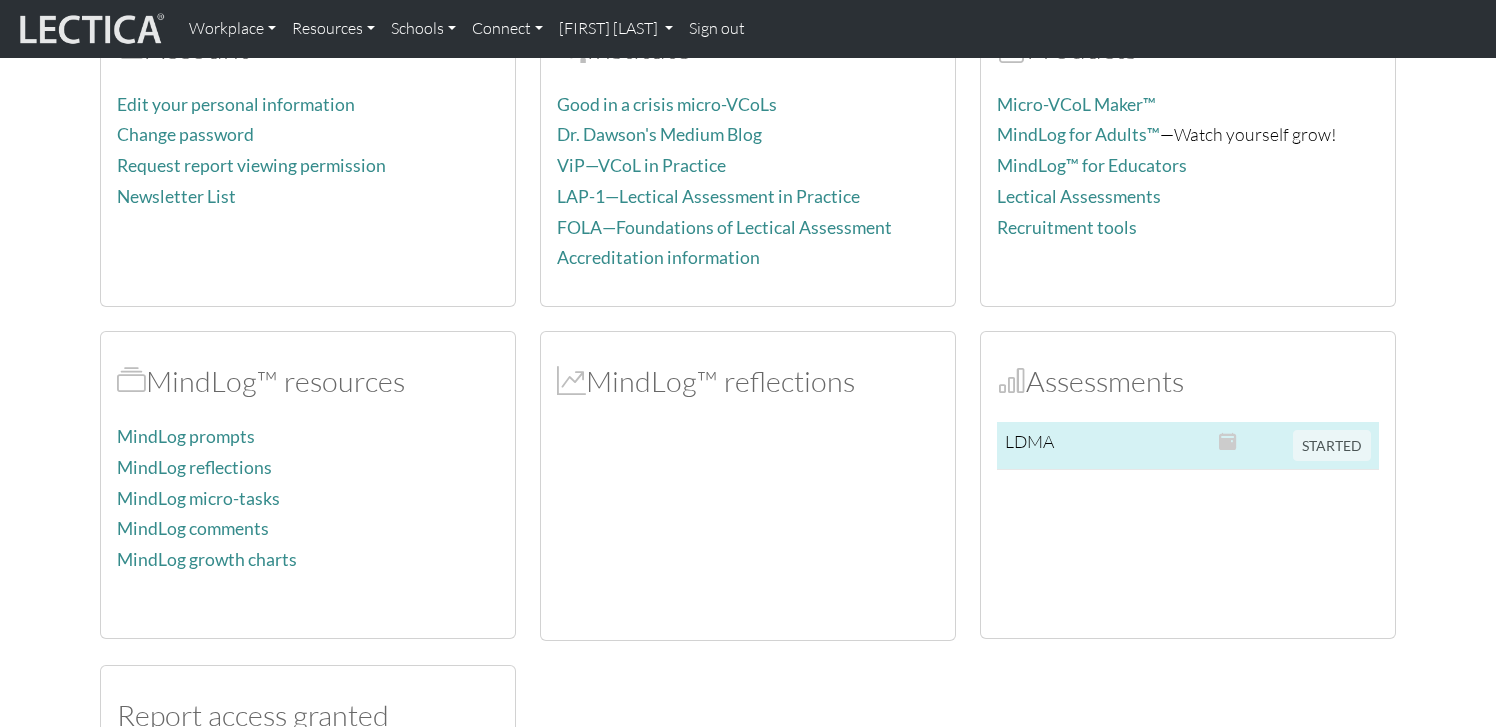 click at bounding box center (1146, 446) 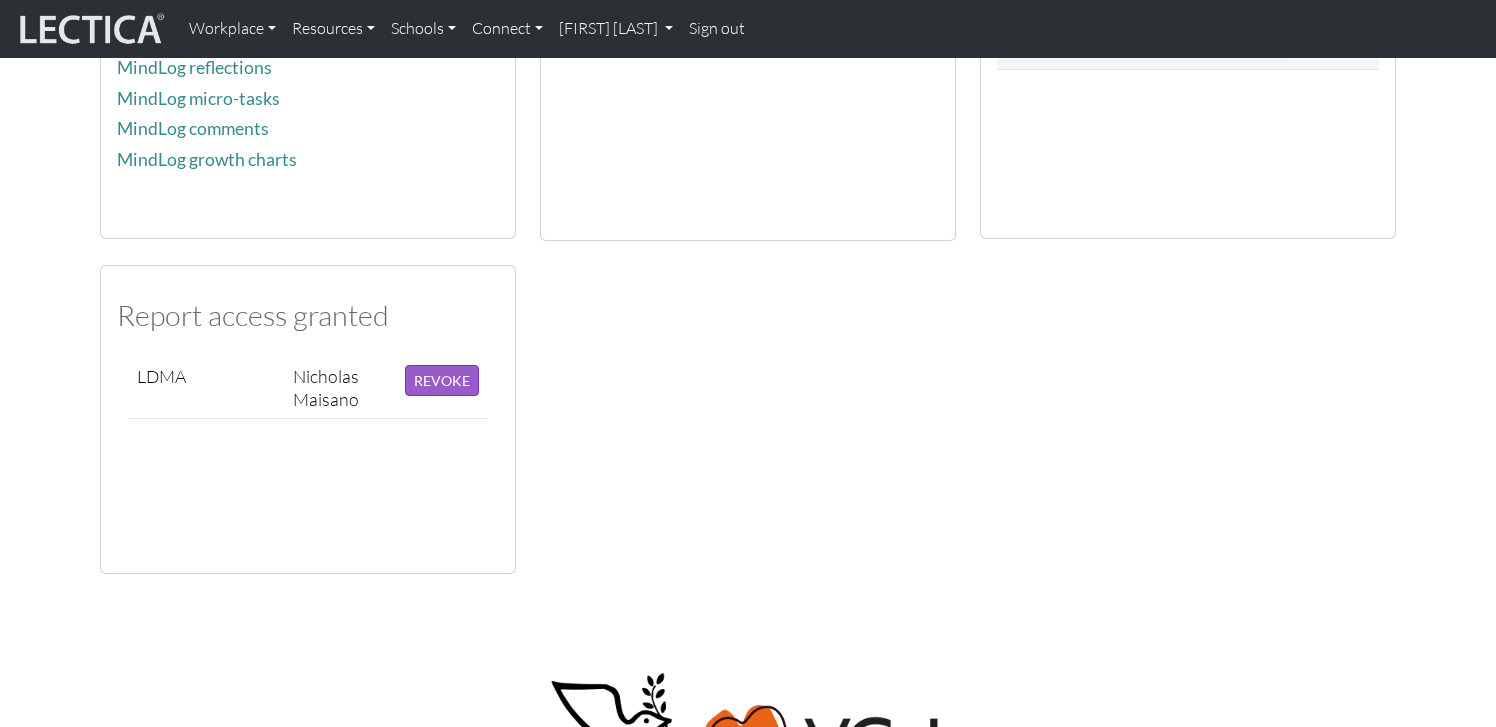 scroll, scrollTop: 775, scrollLeft: 0, axis: vertical 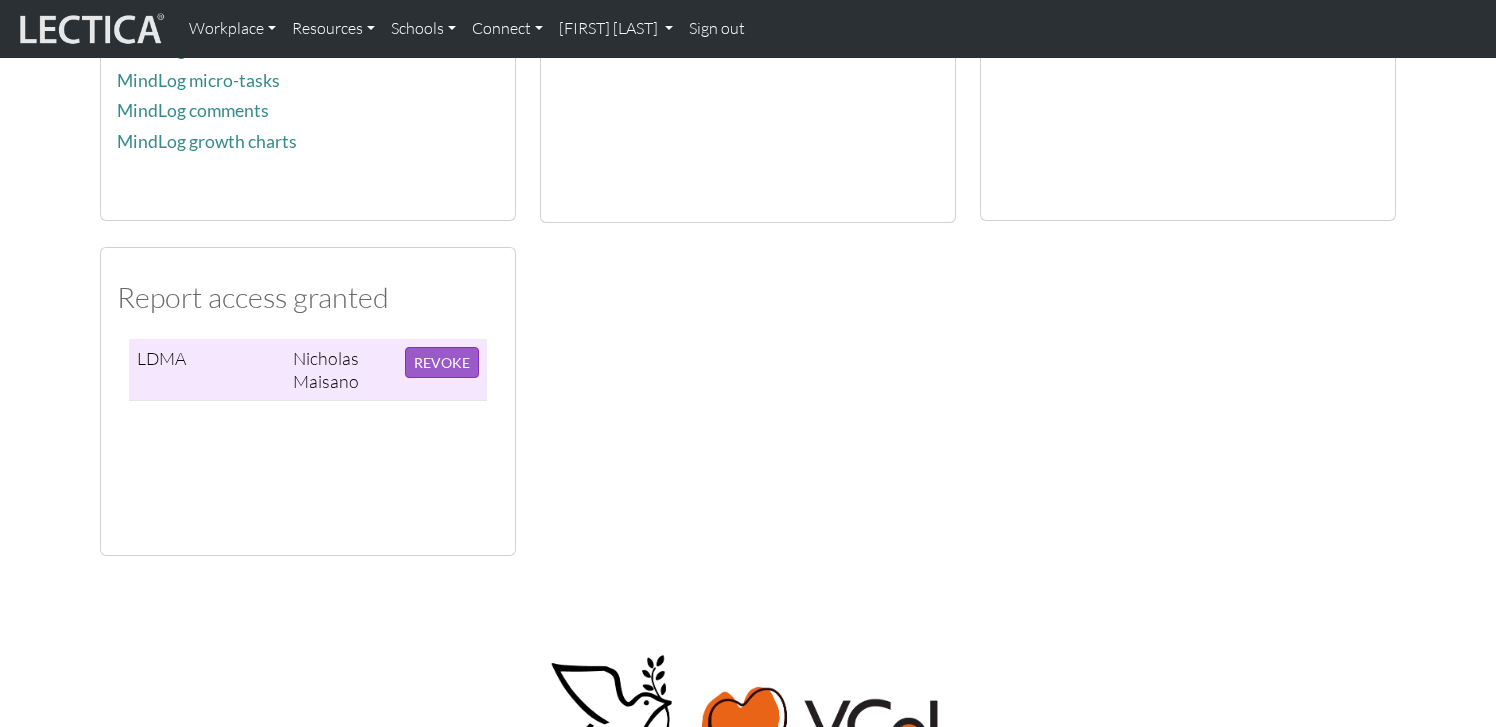 click on "LDMA" at bounding box center (207, 370) 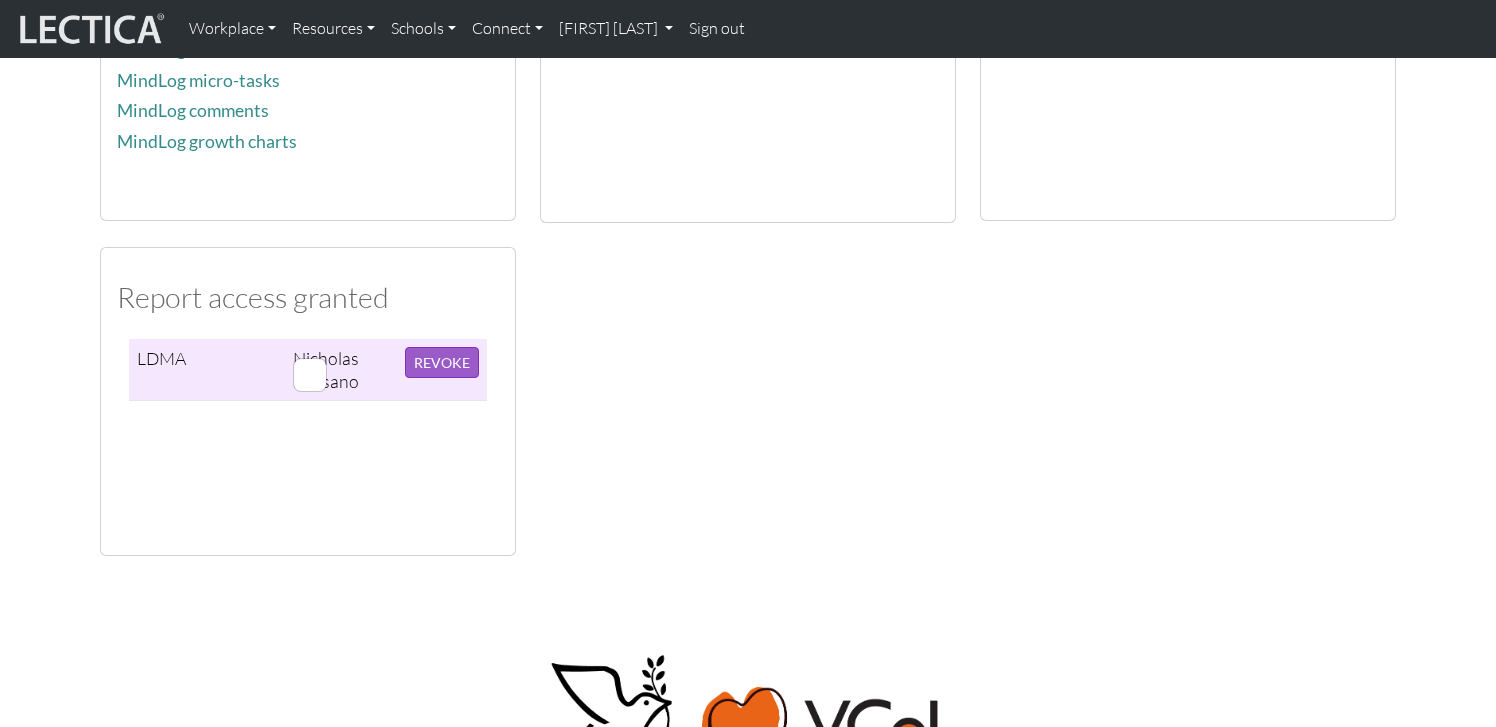 click at bounding box center (310, 375) 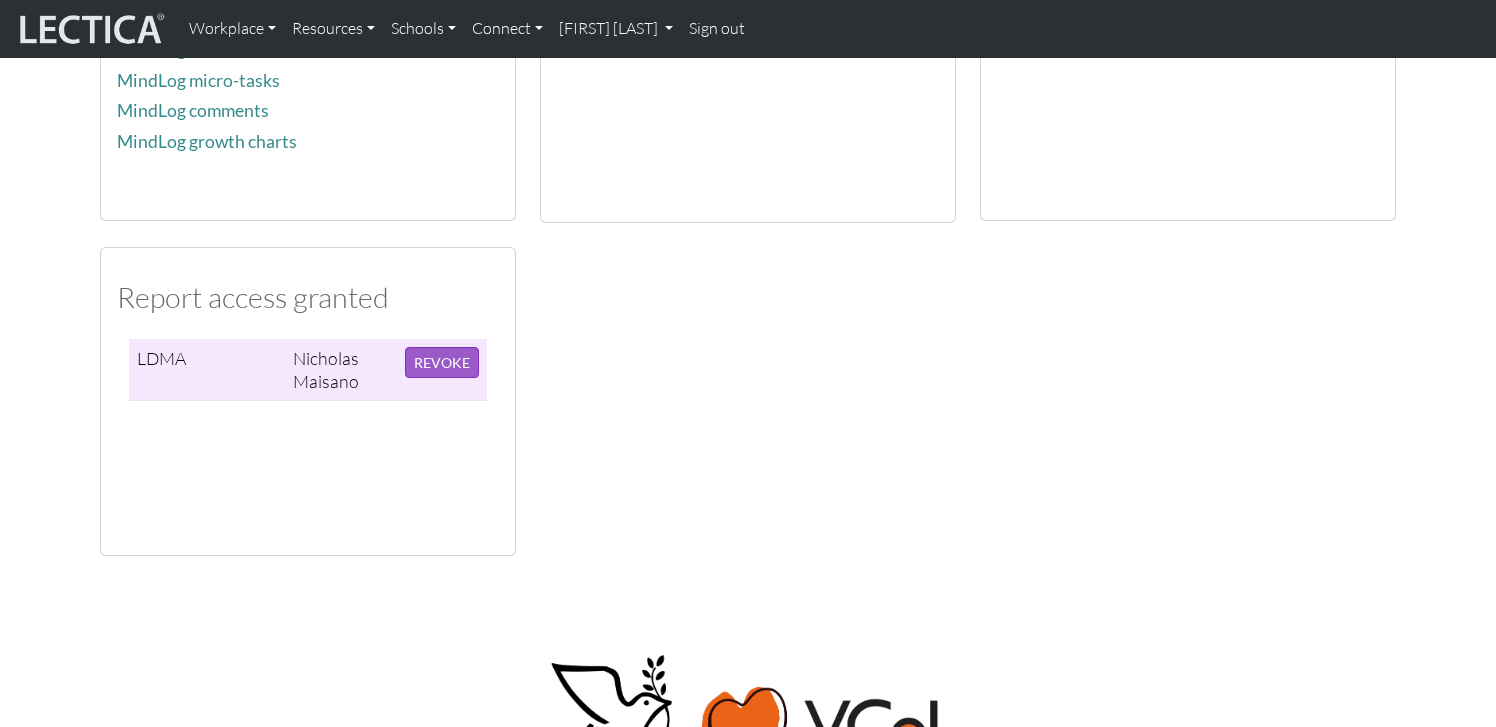 click on "LDMA" at bounding box center (207, 370) 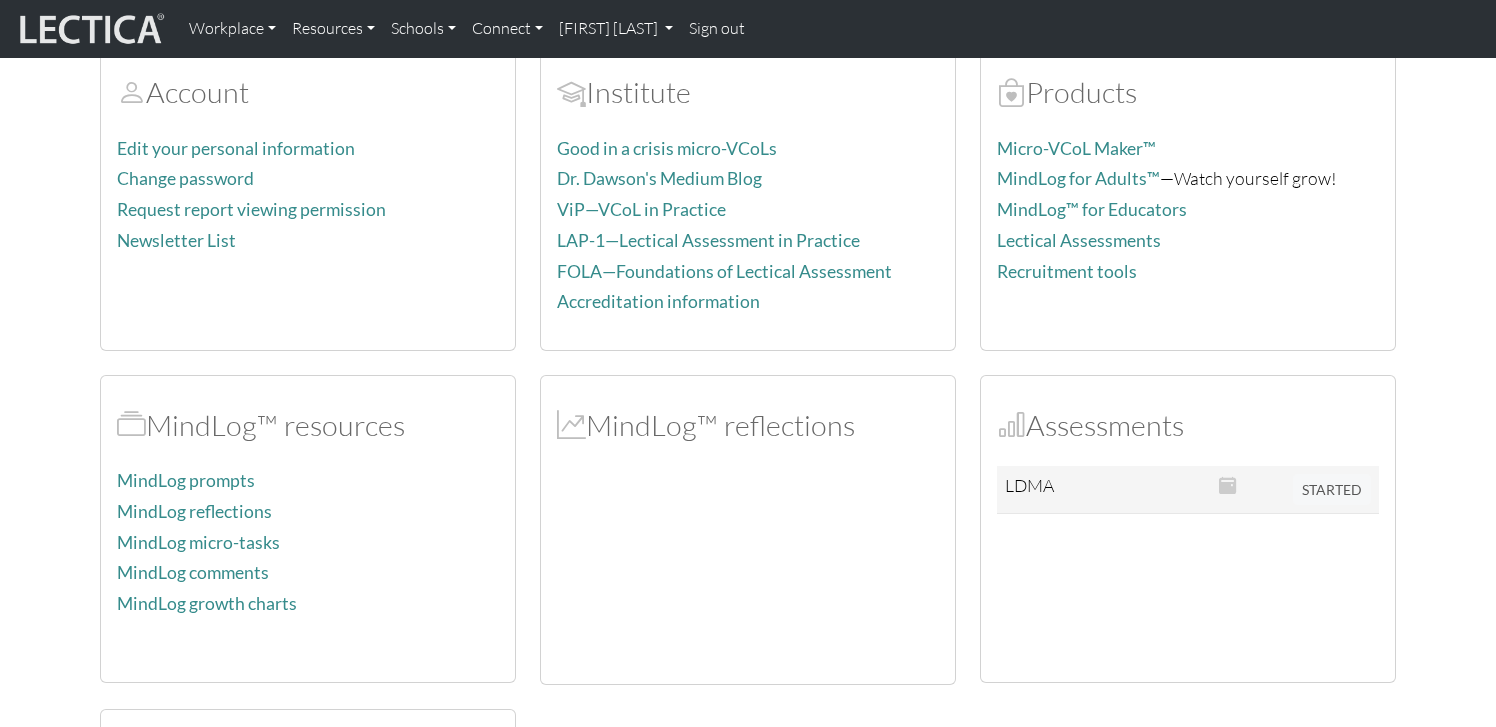 scroll, scrollTop: 0, scrollLeft: 0, axis: both 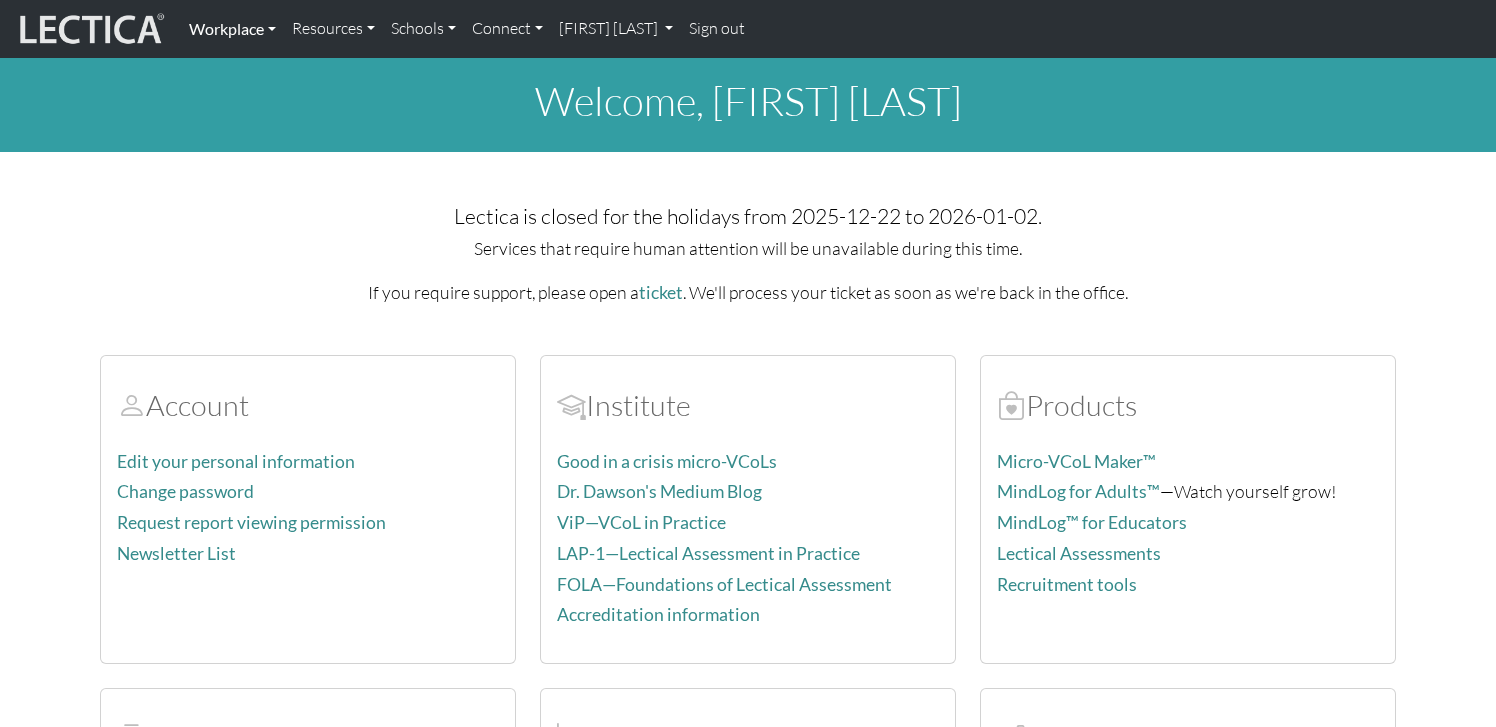 click on "Workplace" at bounding box center (232, 29) 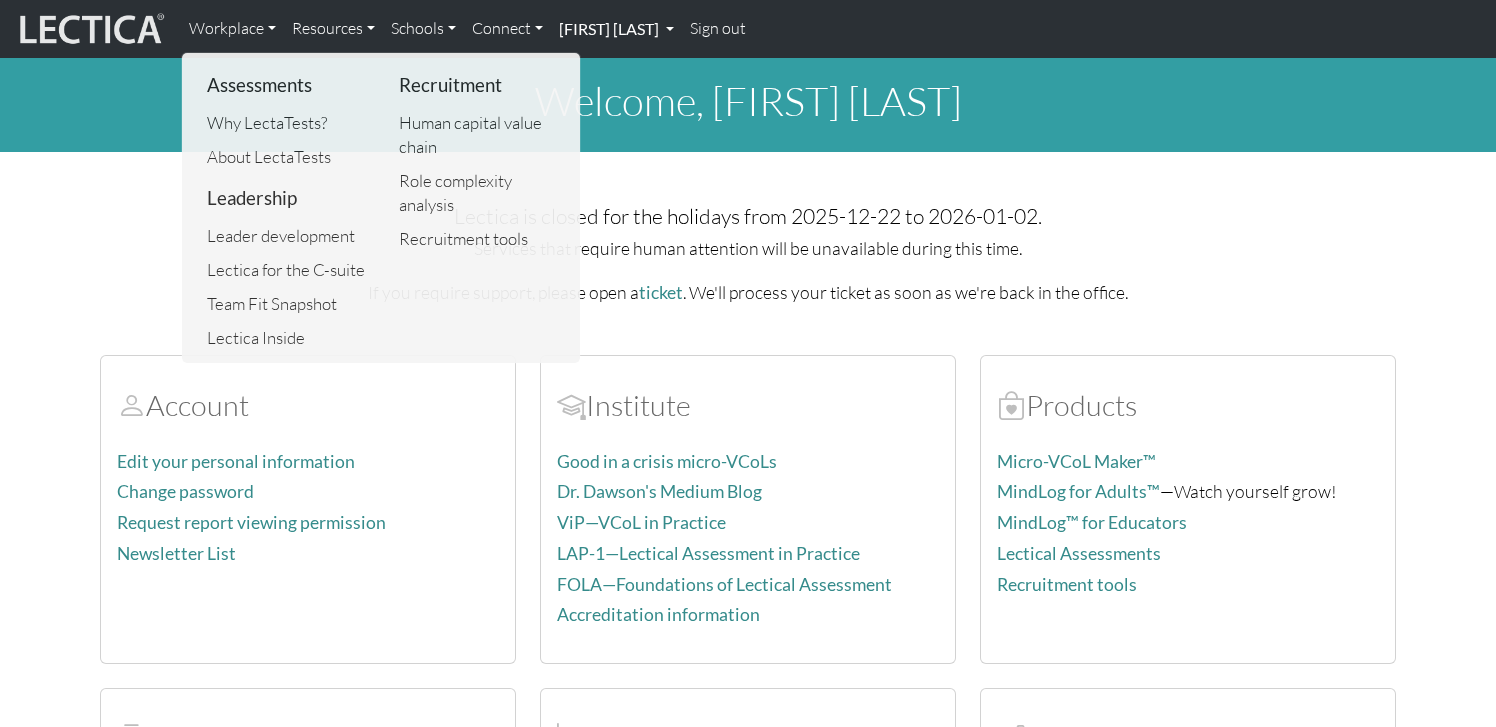 click on "[FIRST] [LAST]" at bounding box center [616, 29] 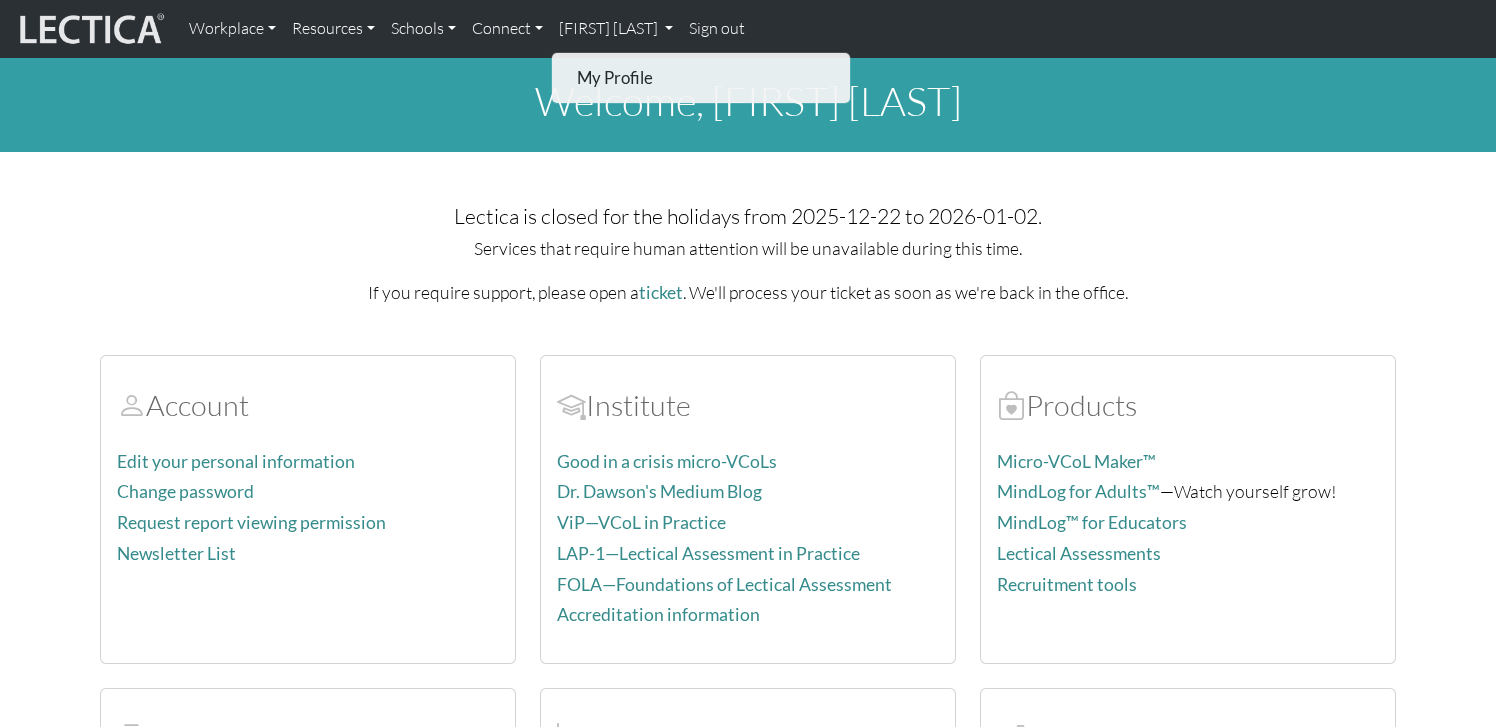 click on "My Profile" at bounding box center [702, 78] 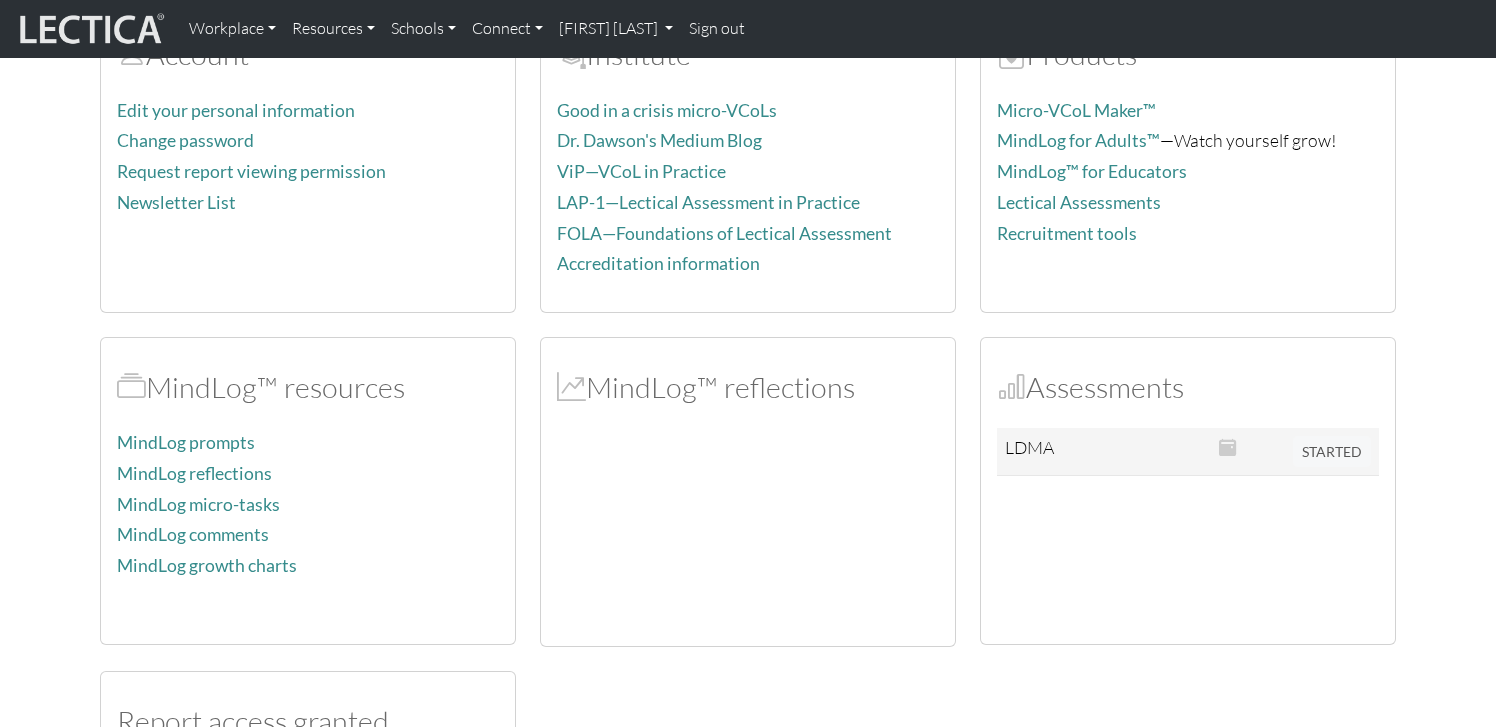 scroll, scrollTop: 363, scrollLeft: 0, axis: vertical 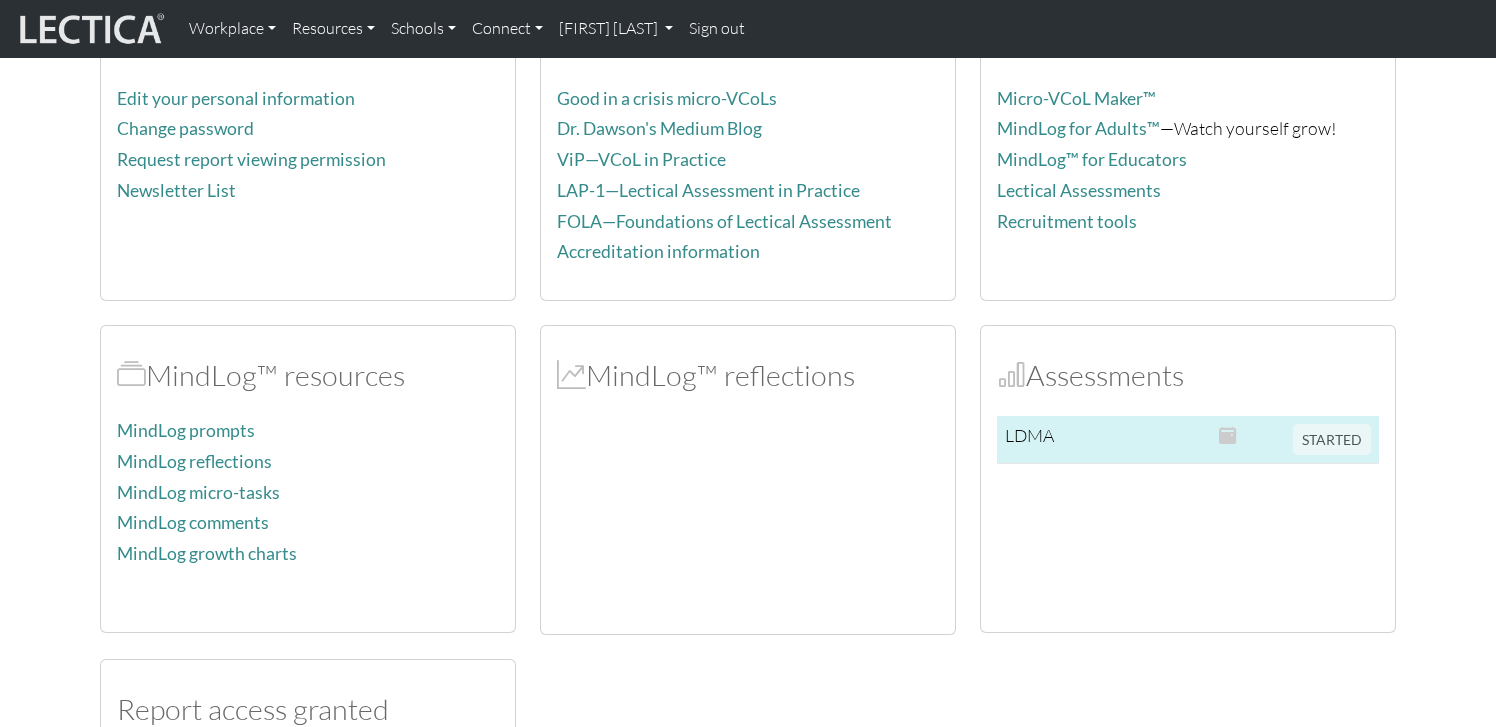 click on "LDMA" at bounding box center (1039, 440) 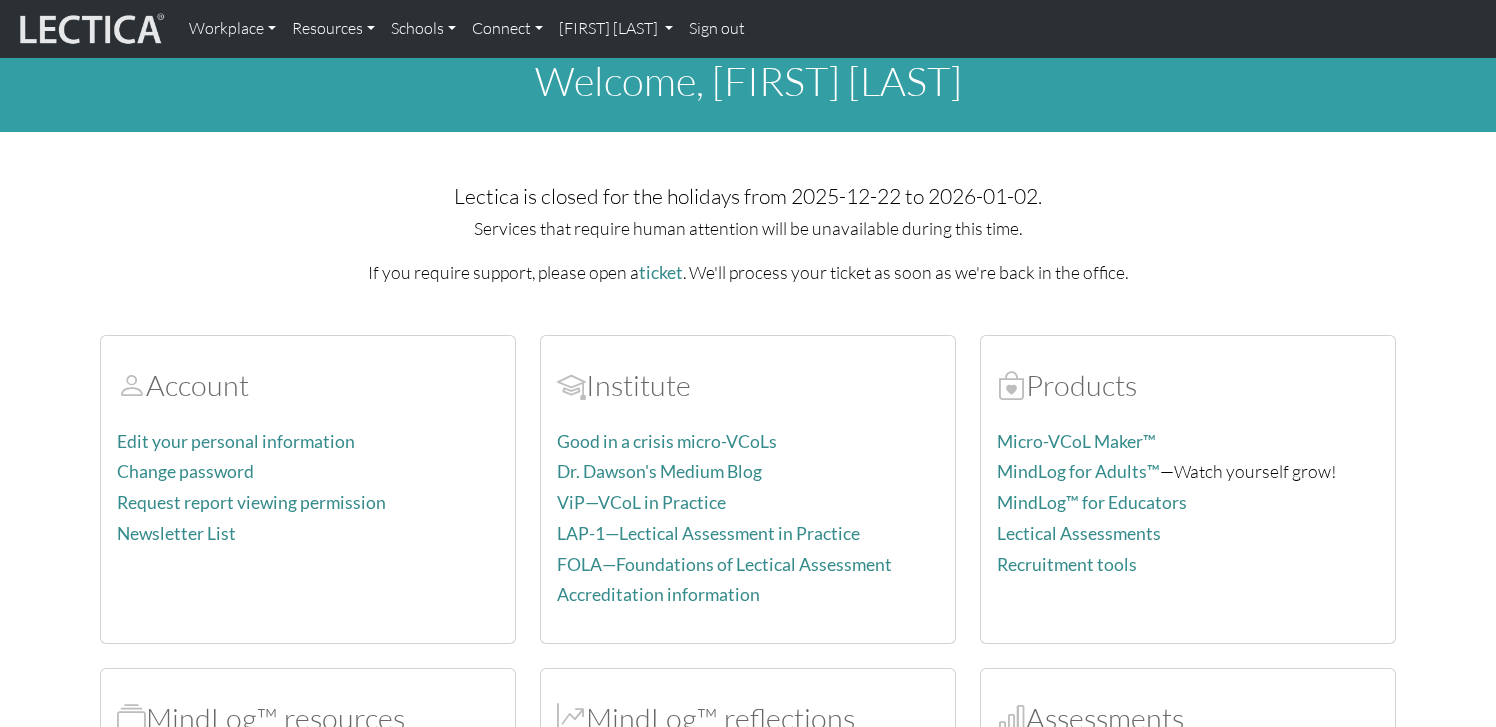 scroll, scrollTop: 0, scrollLeft: 0, axis: both 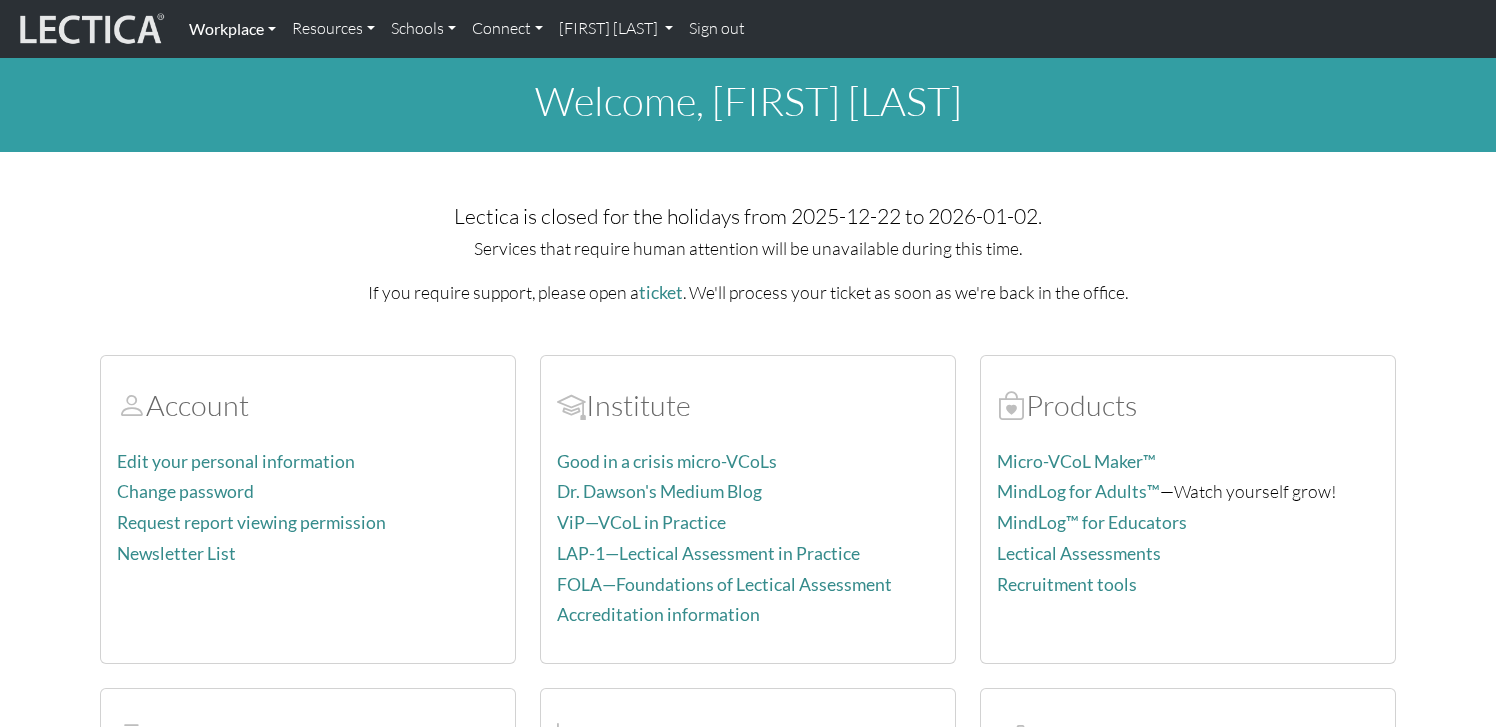 click on "Workplace" at bounding box center [232, 29] 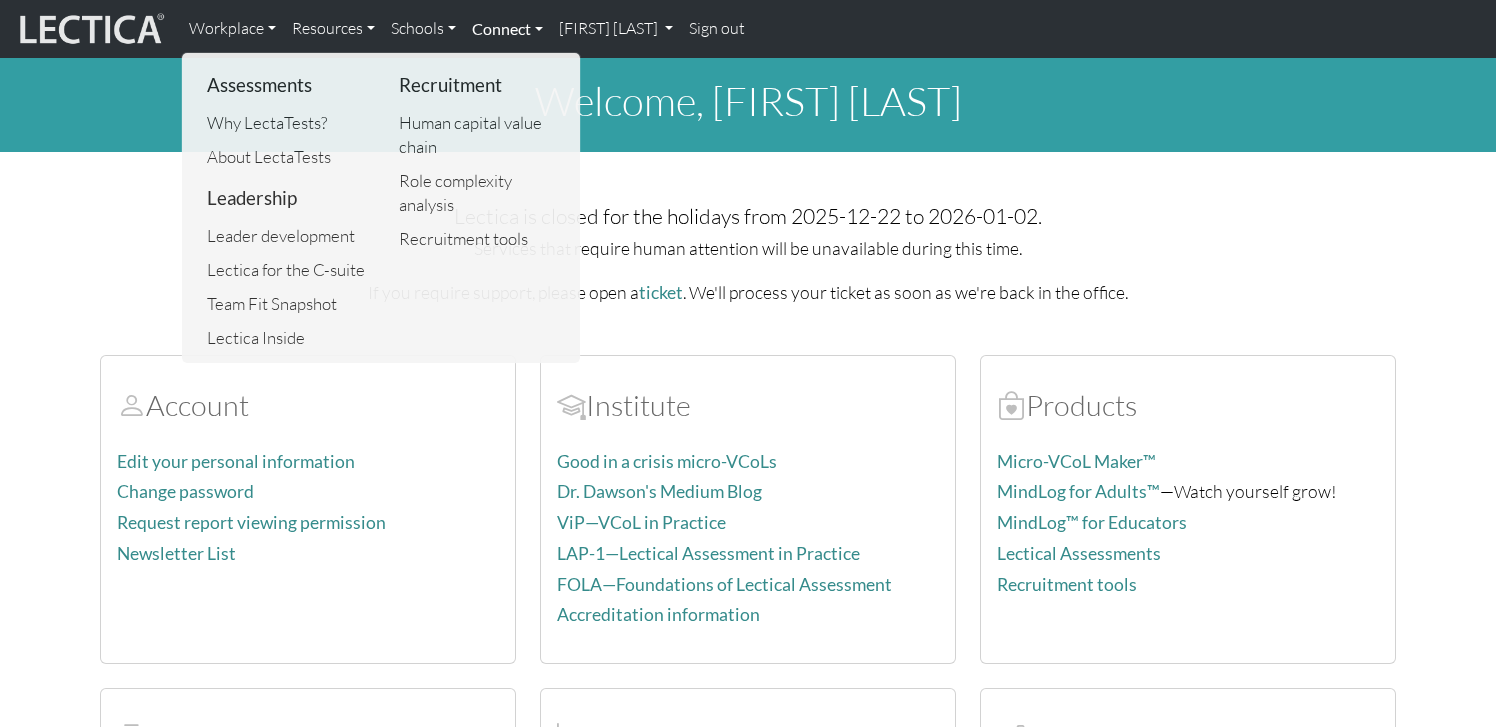 click on "Connect" at bounding box center [507, 29] 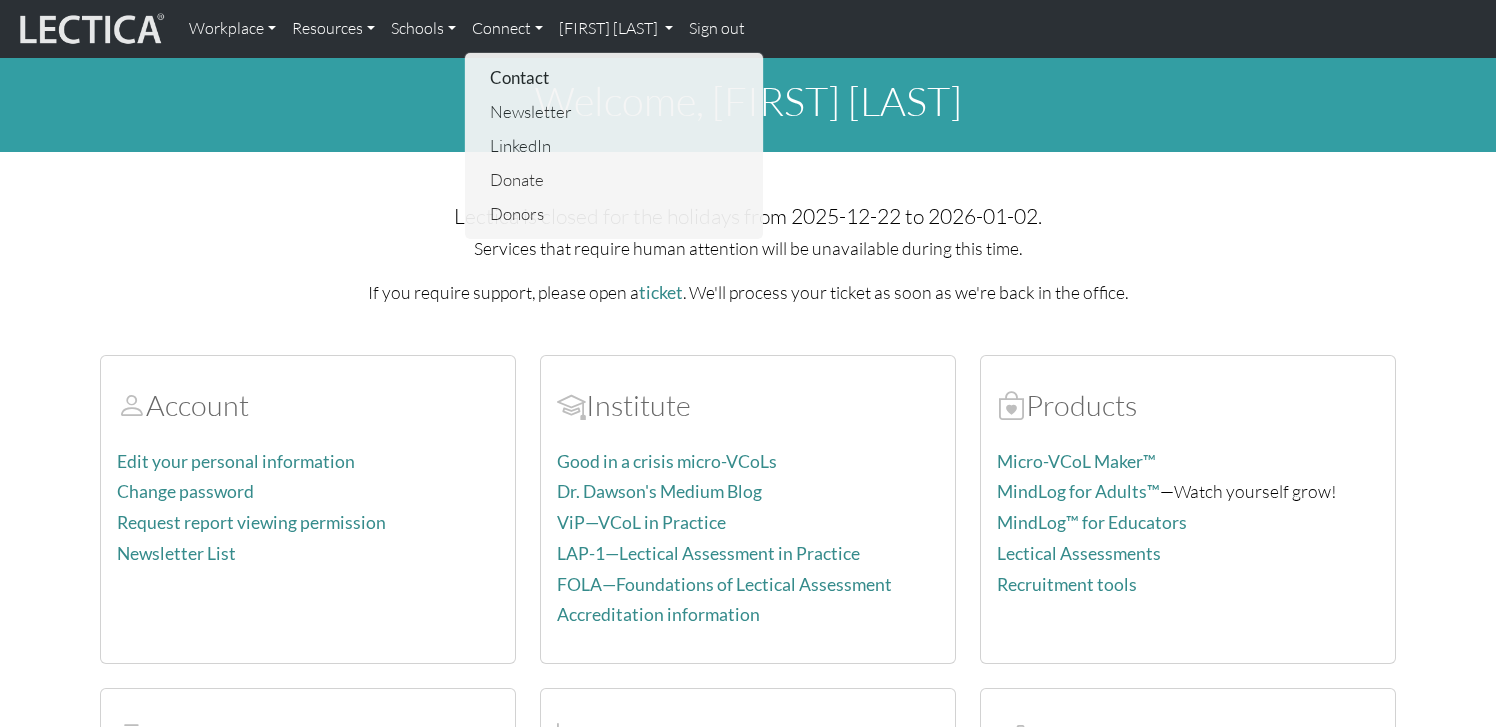 click on "Contact" at bounding box center (615, 78) 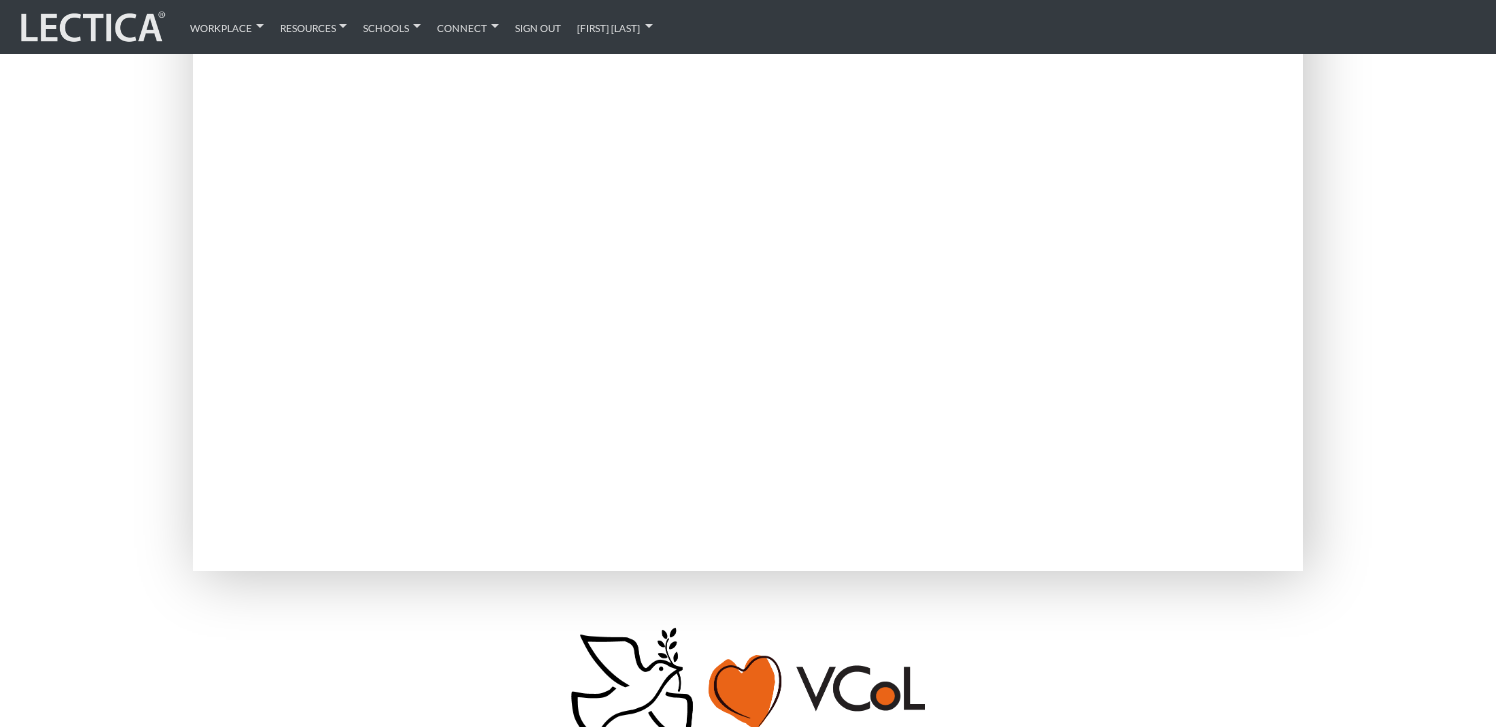 scroll, scrollTop: 522, scrollLeft: 0, axis: vertical 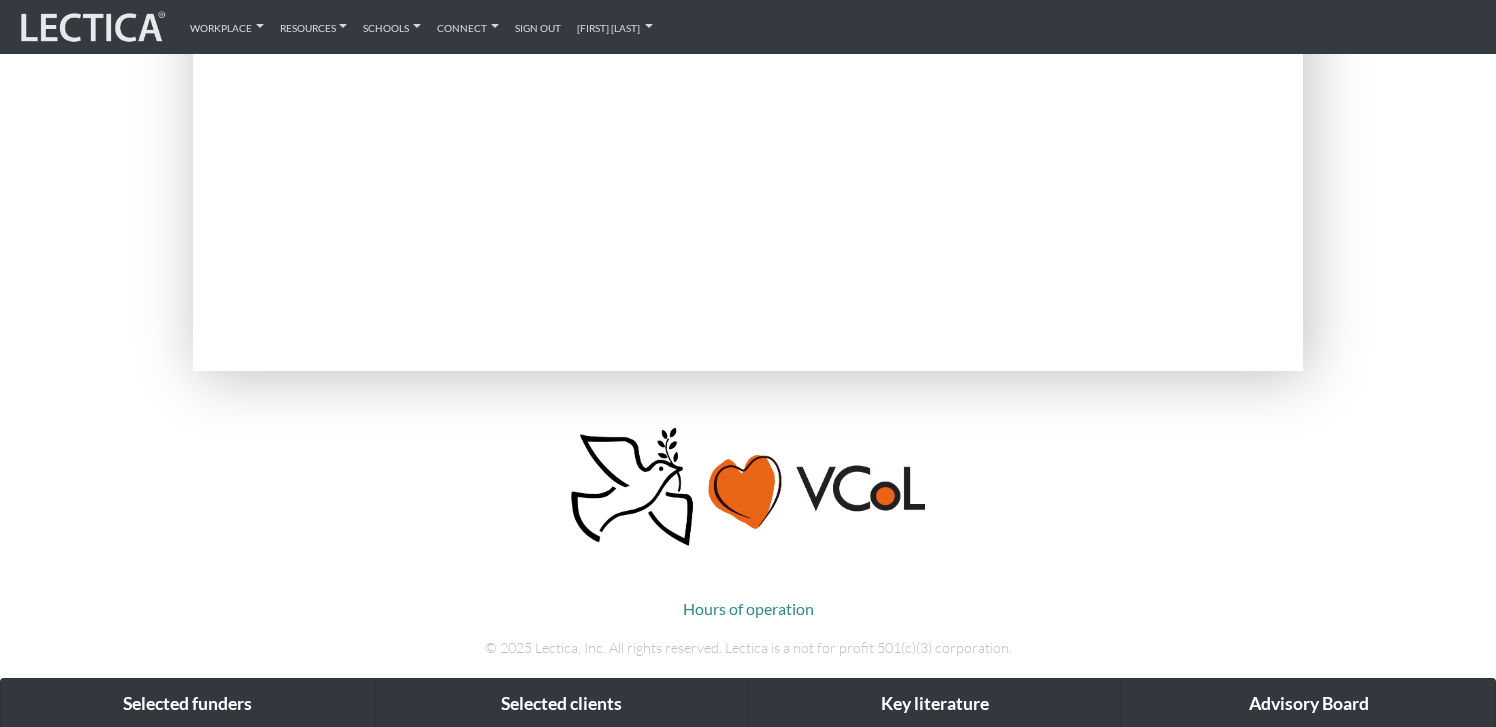 click on "Hours of operation
© 2025 Lectica, Inc. All rights reserved. Lectica is a not for profit 501(c)(3) corporation." at bounding box center [748, 542] 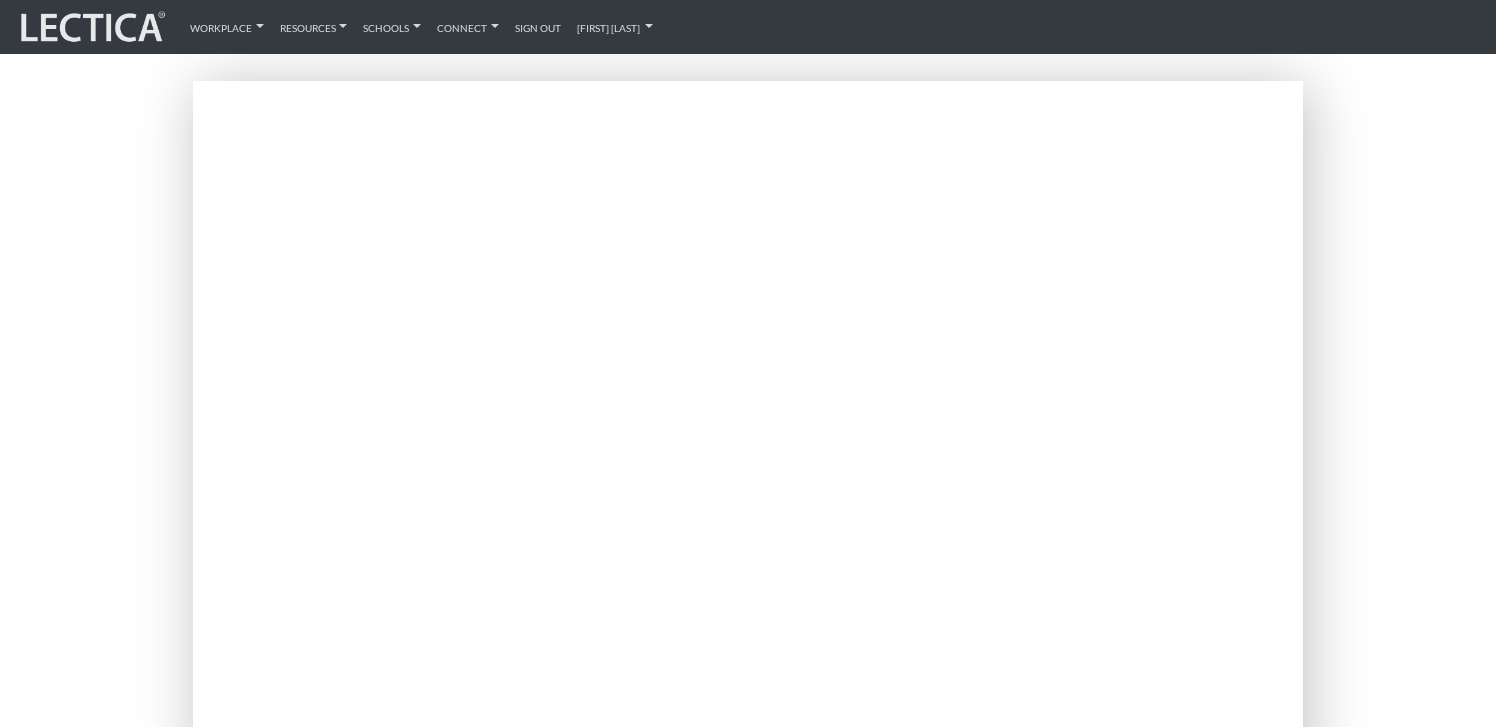 scroll, scrollTop: 108, scrollLeft: 0, axis: vertical 